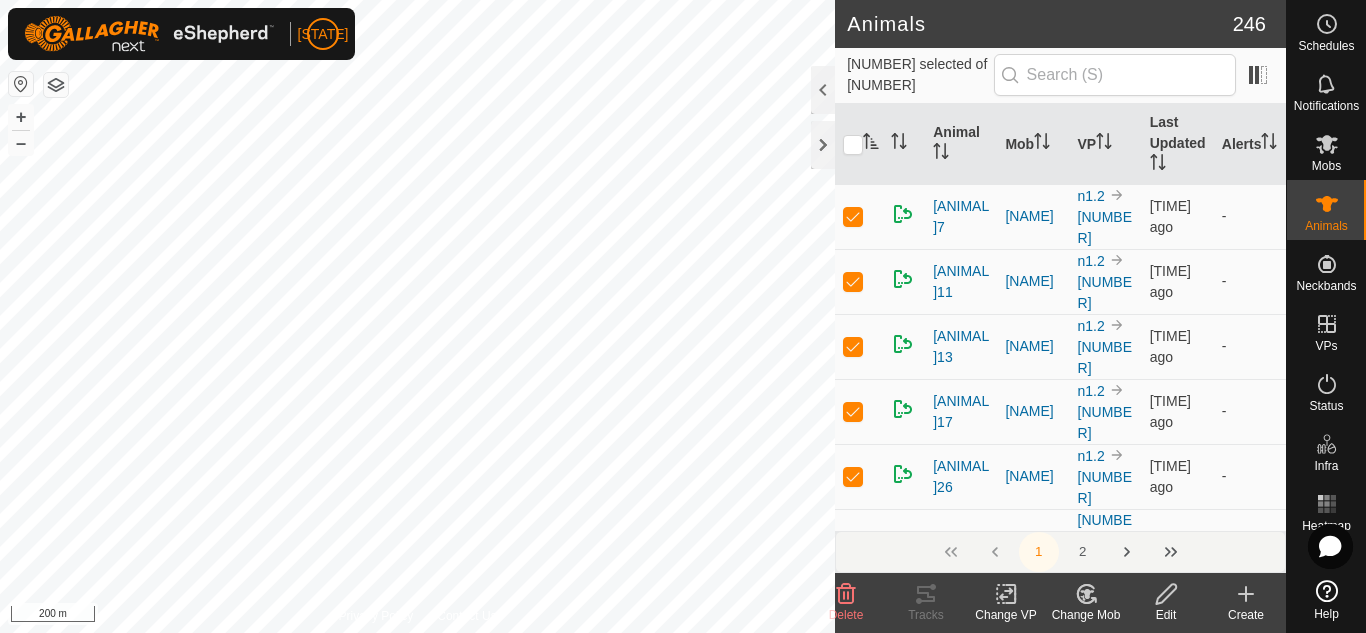 scroll, scrollTop: 0, scrollLeft: 0, axis: both 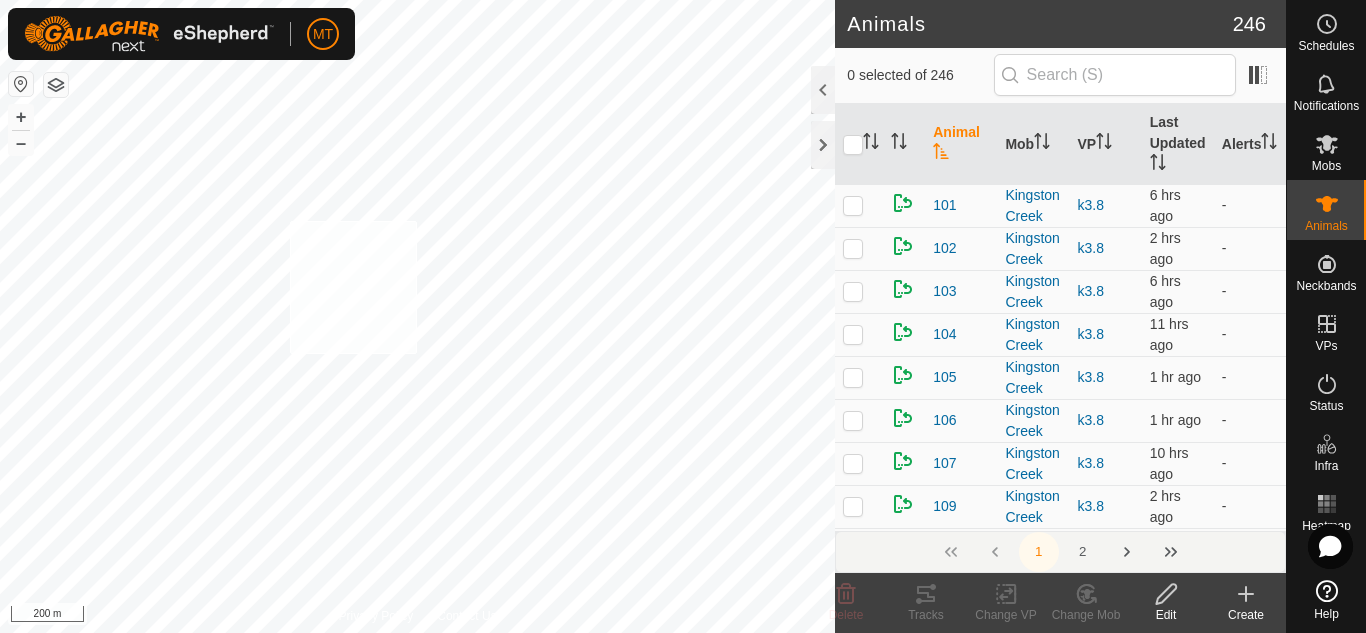 click on "Animal98
[PHONE]
Nelsons
n1.2 + – ⇧ i 200 m" at bounding box center [417, 316] 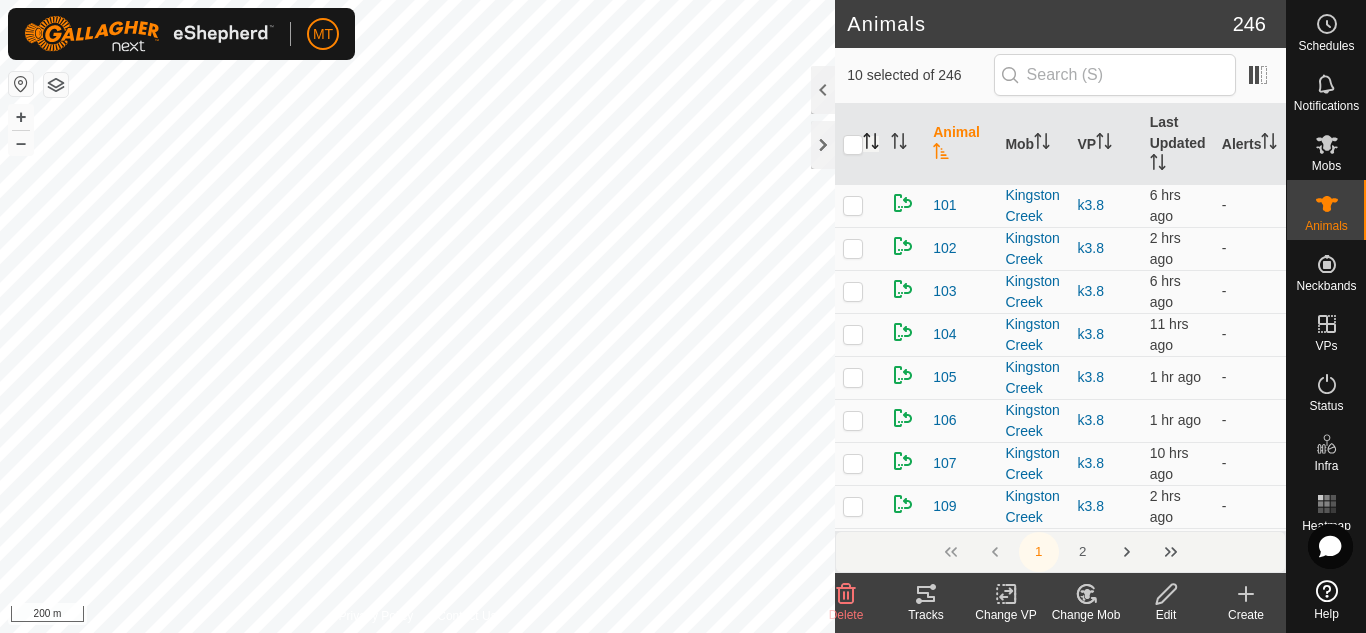 click 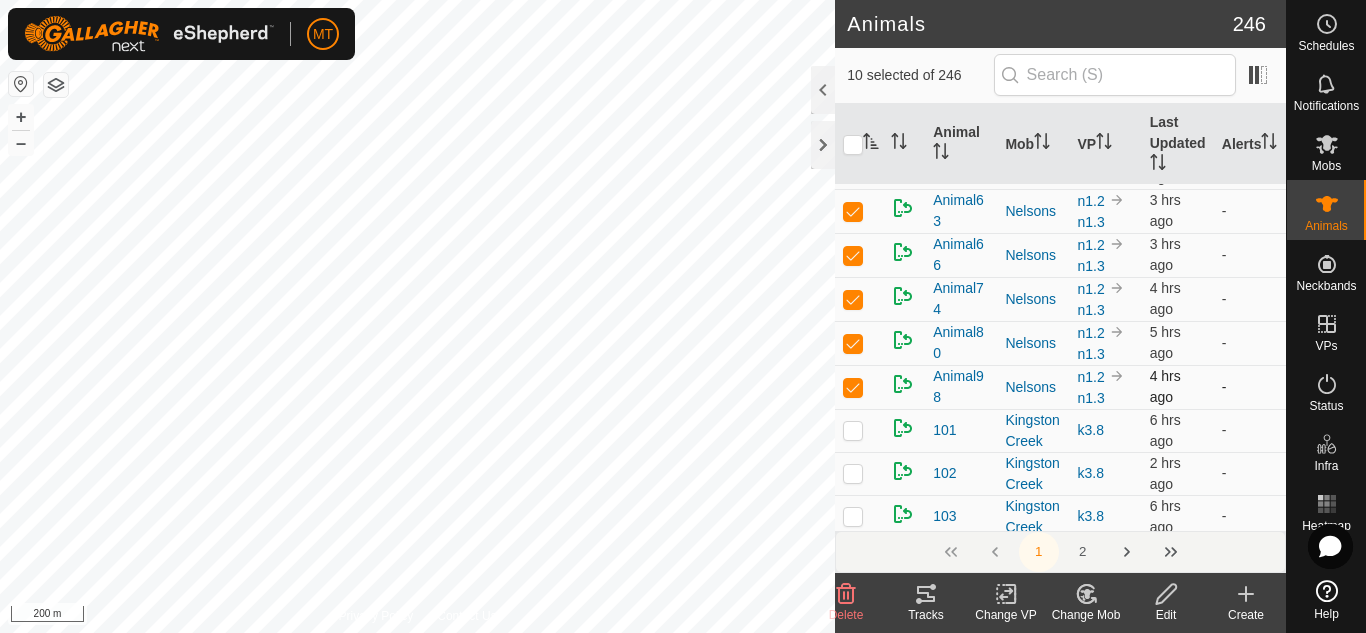 scroll, scrollTop: 237, scrollLeft: 0, axis: vertical 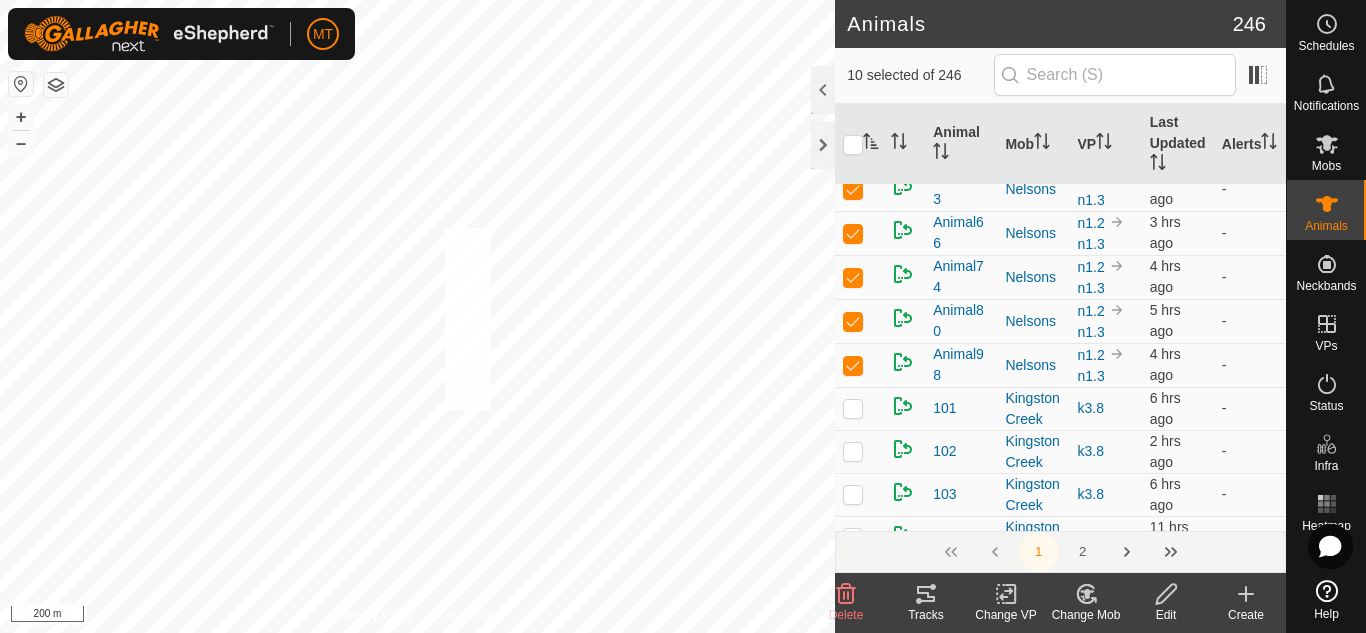 click on "Animal7
2216391176
Nelsons
n1.2 + – ⇧ i 200 m" at bounding box center (417, 316) 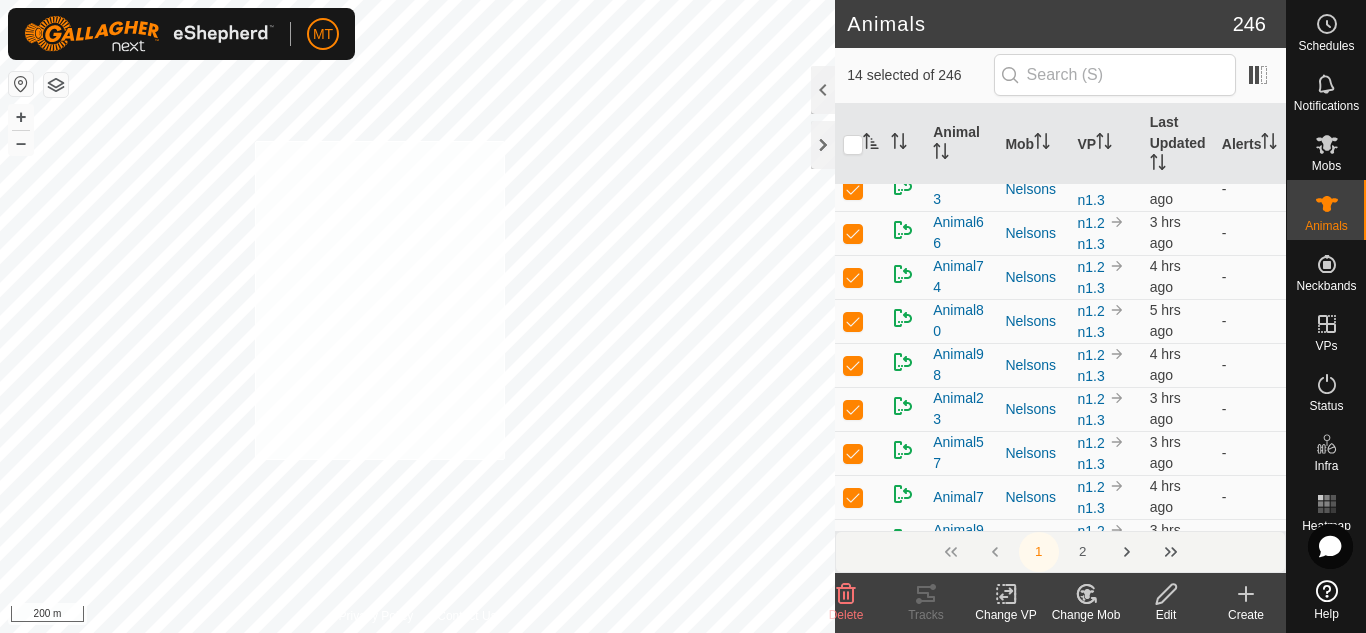 checkbox on "true" 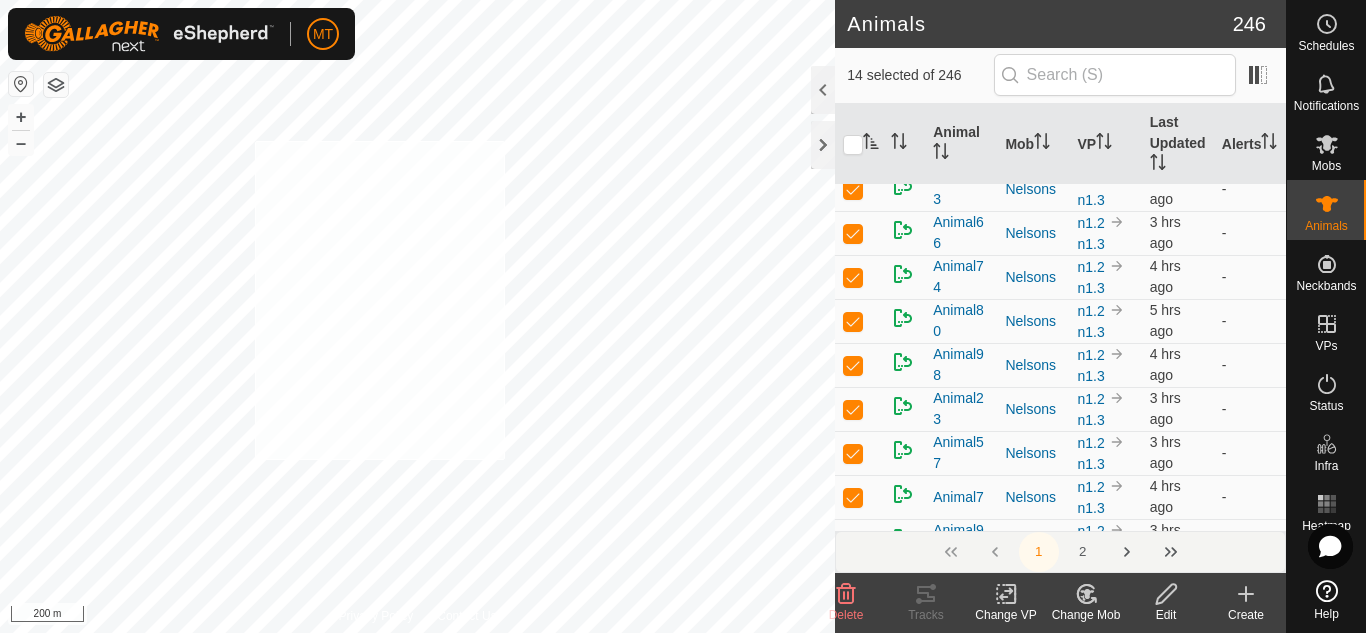 checkbox on "true" 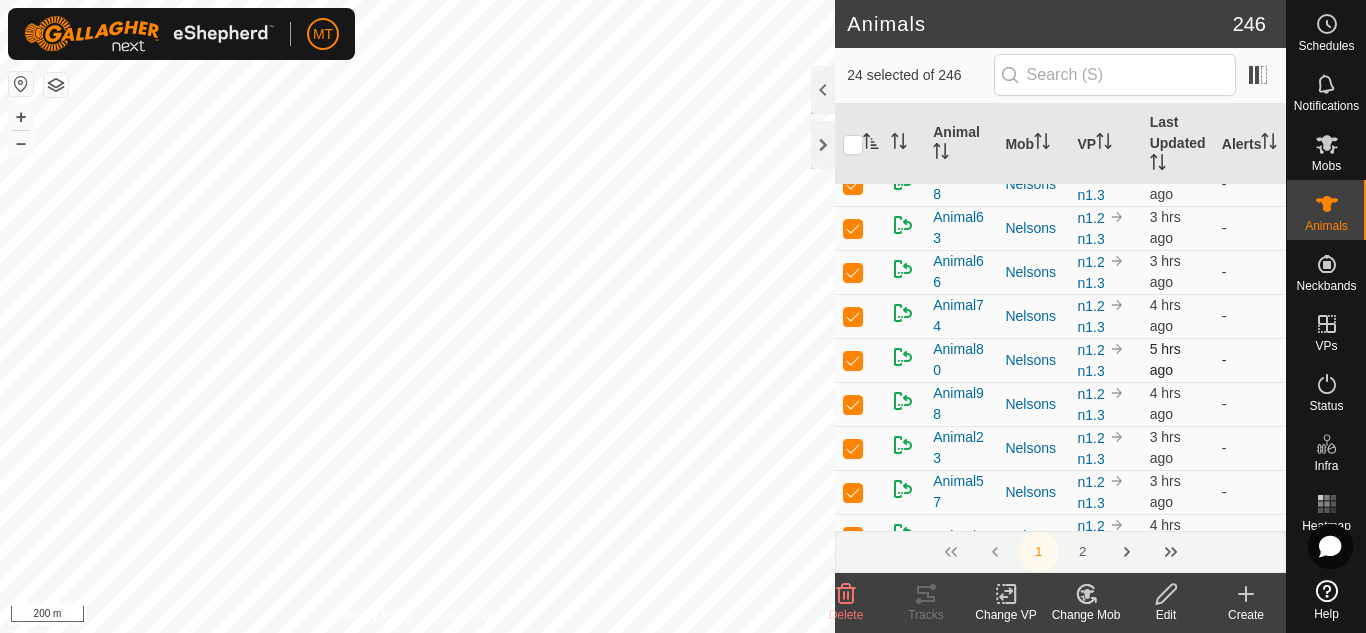 scroll, scrollTop: 0, scrollLeft: 0, axis: both 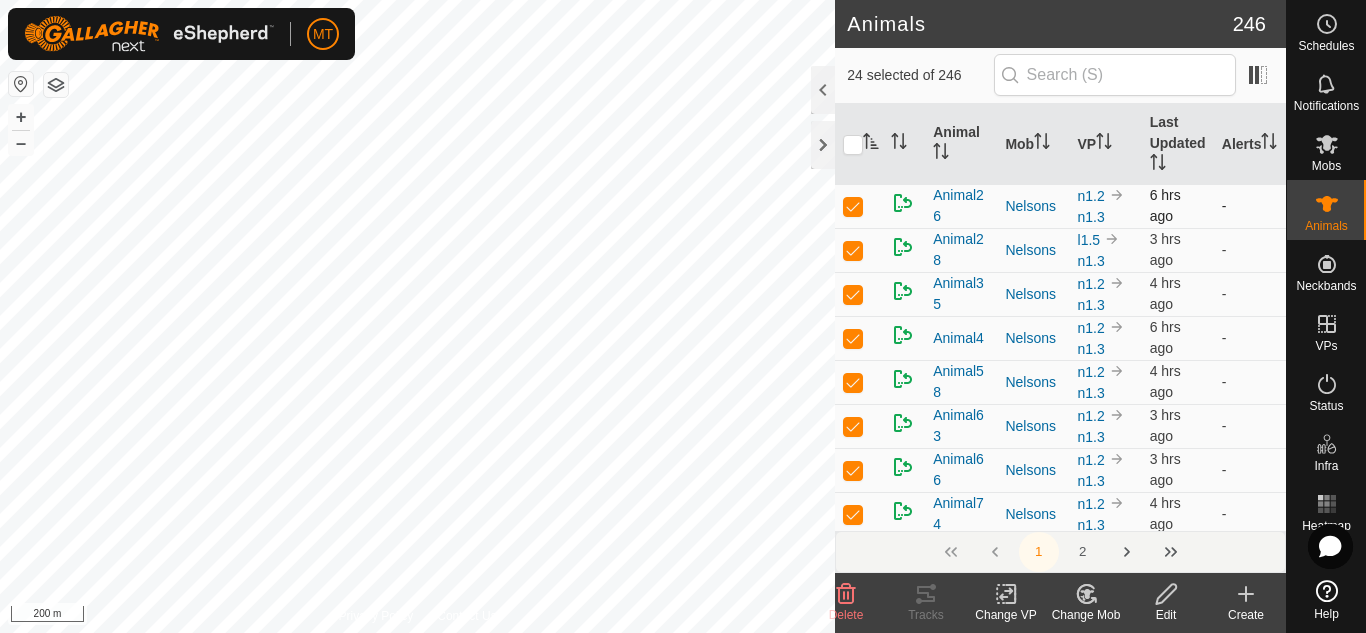click at bounding box center [853, 206] 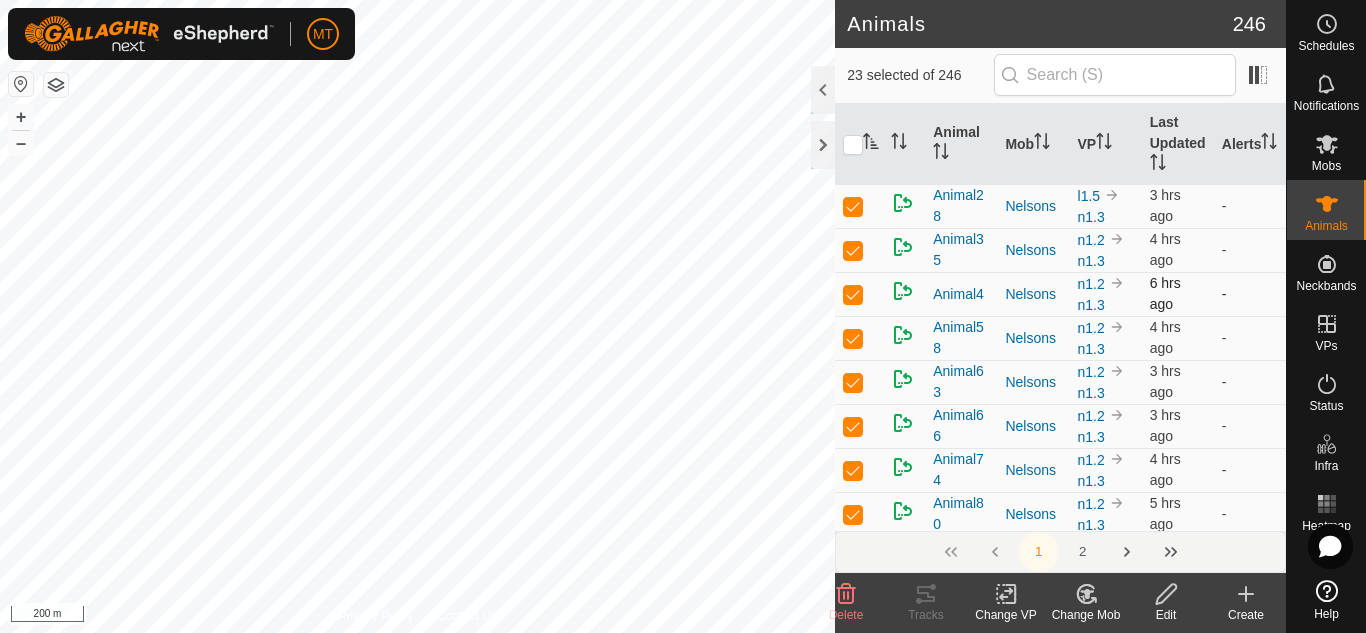 click at bounding box center [853, 294] 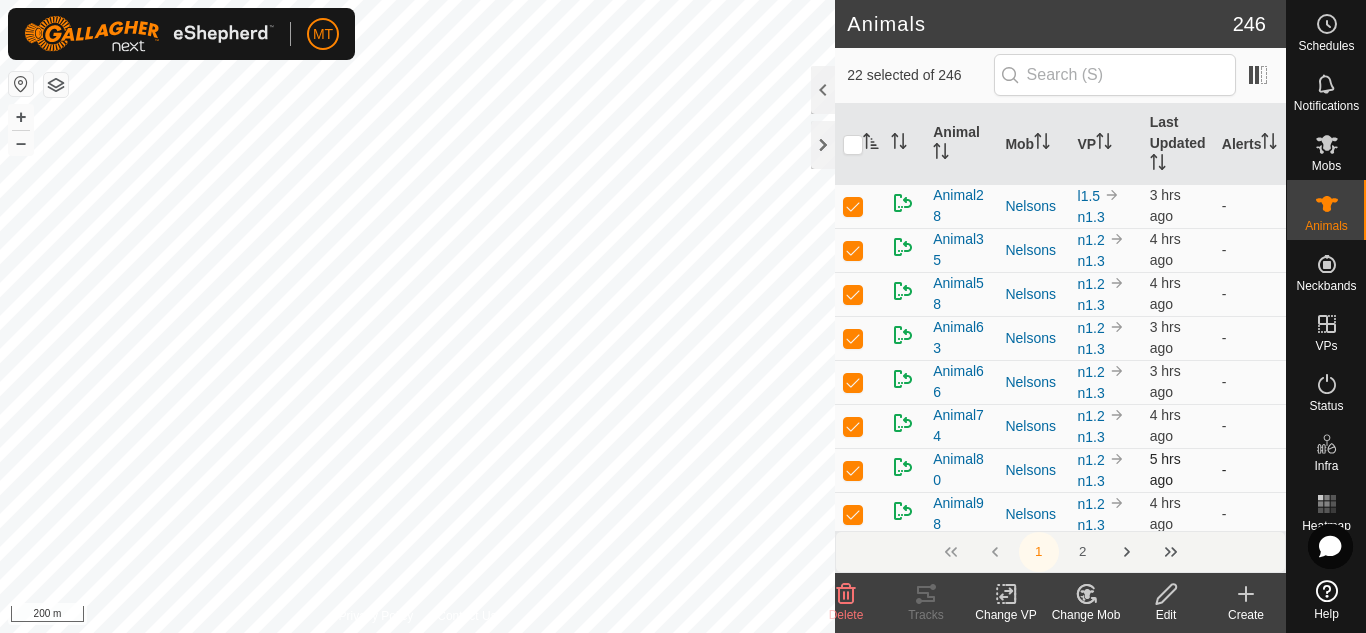 click at bounding box center (853, 470) 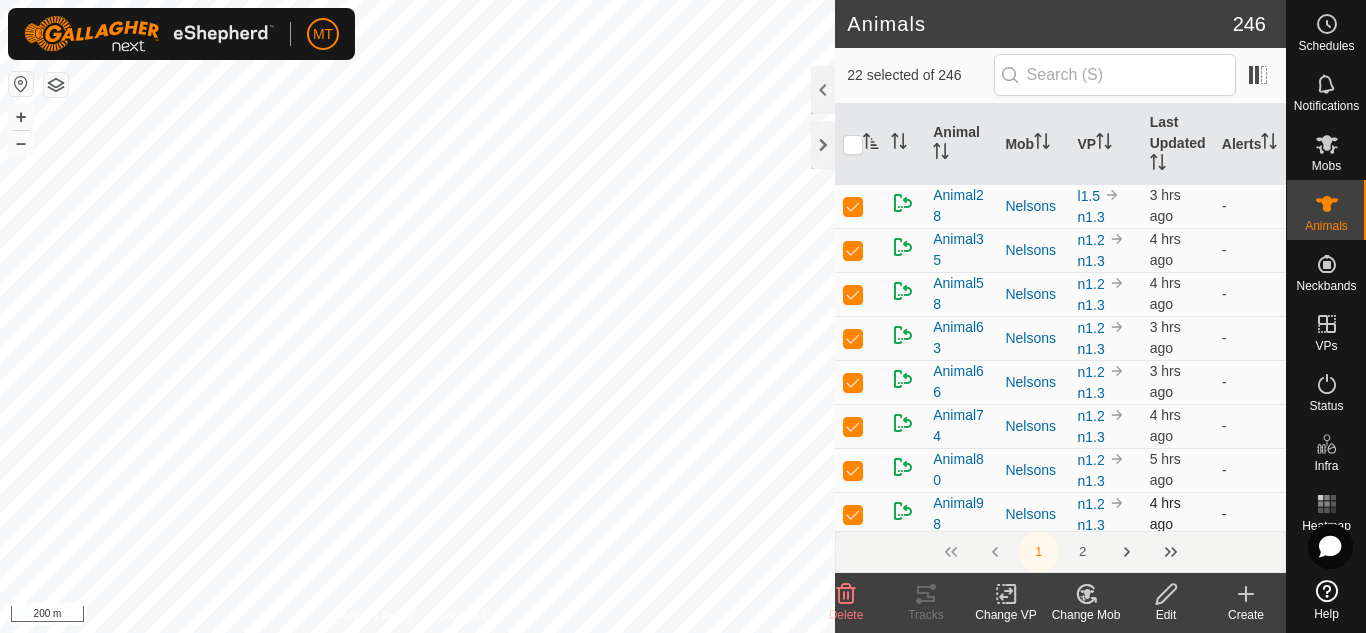 checkbox on "false" 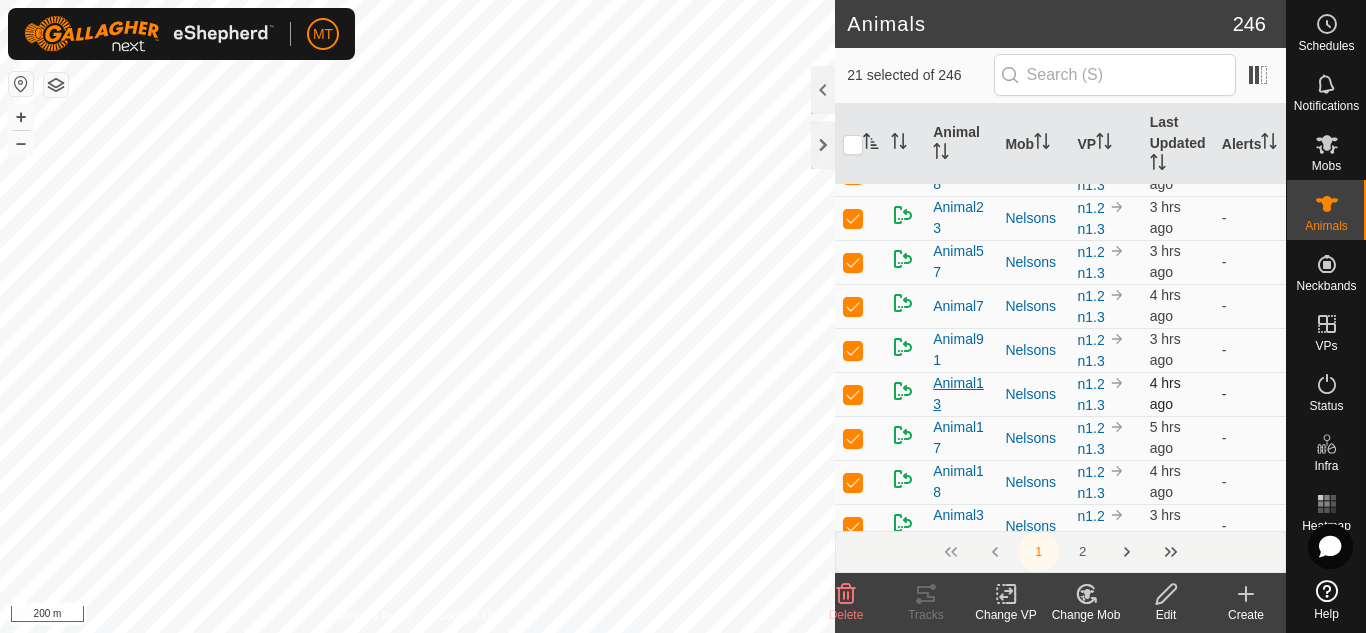 scroll, scrollTop: 307, scrollLeft: 0, axis: vertical 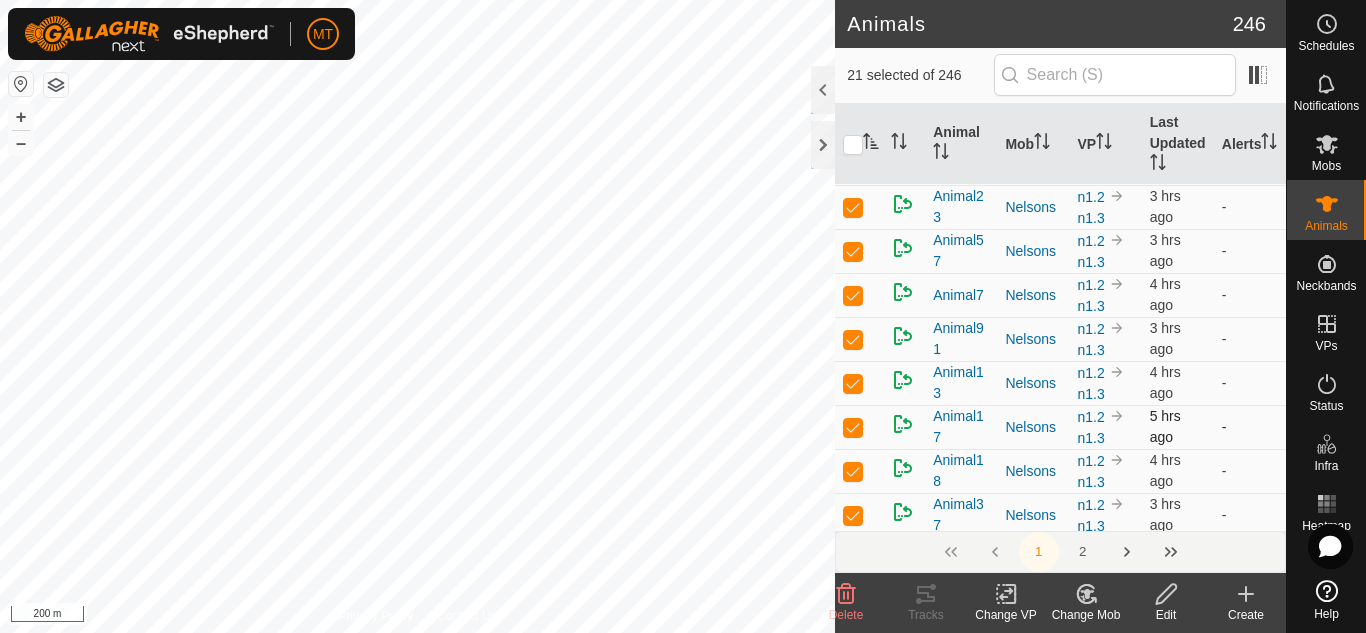 click at bounding box center [853, 427] 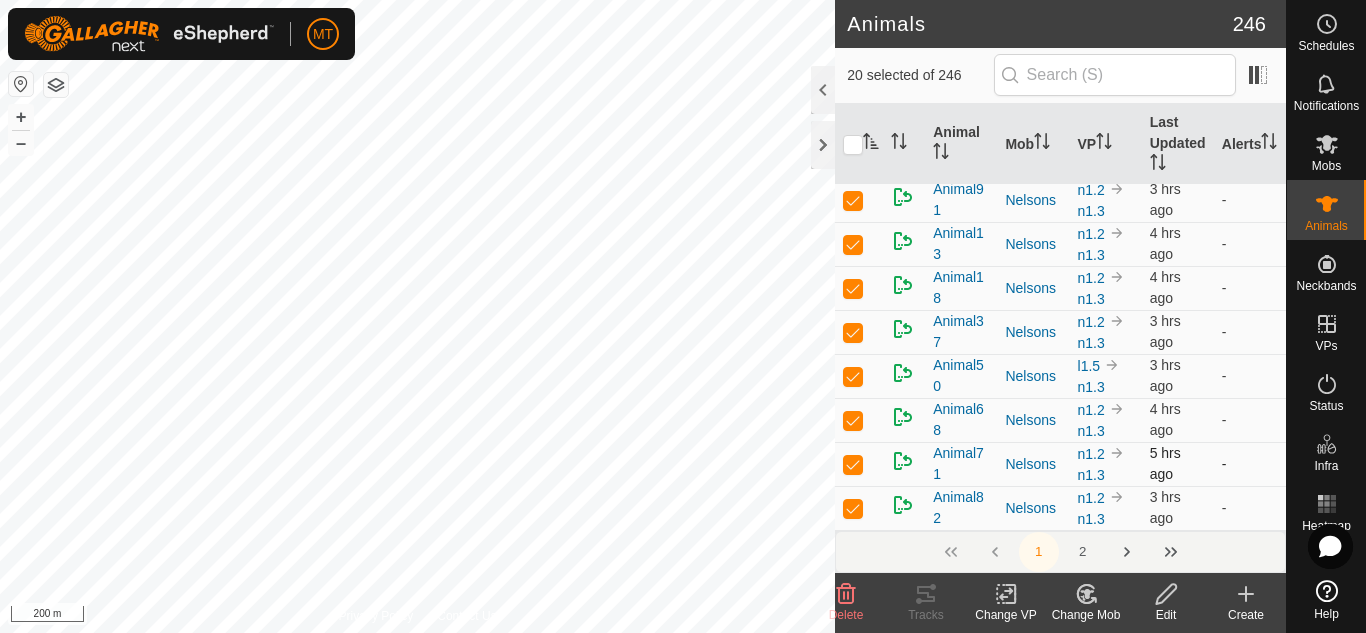 scroll, scrollTop: 492, scrollLeft: 0, axis: vertical 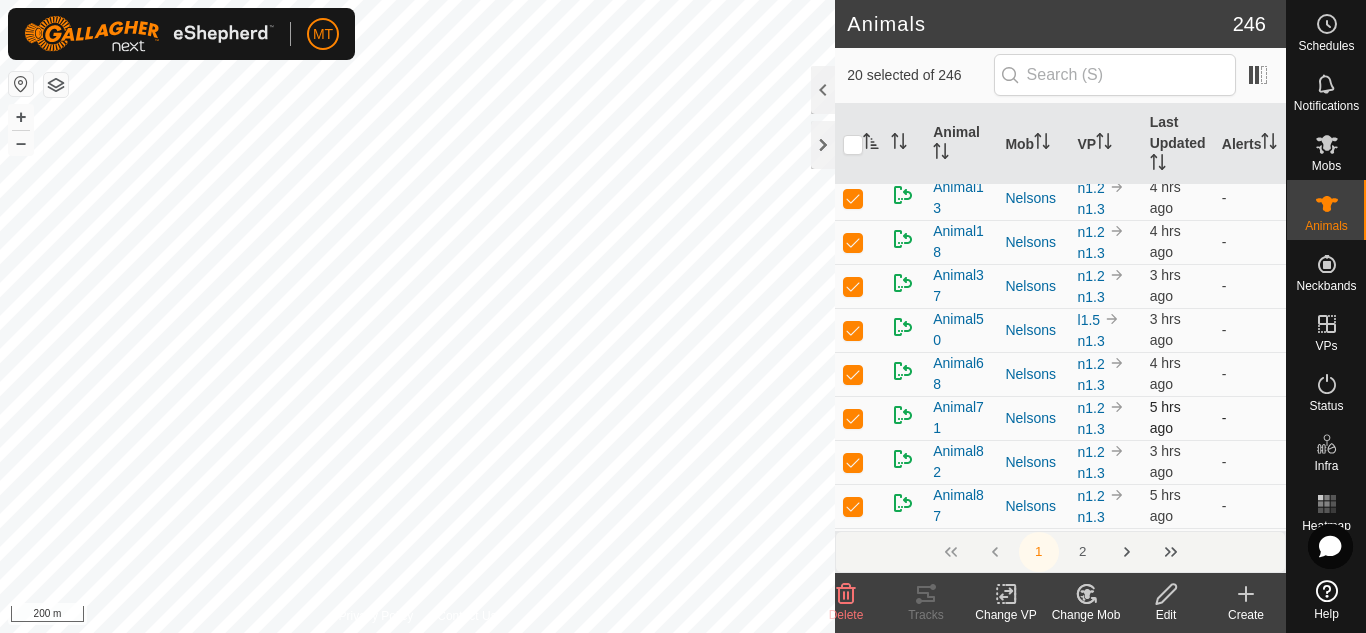 click at bounding box center (853, 418) 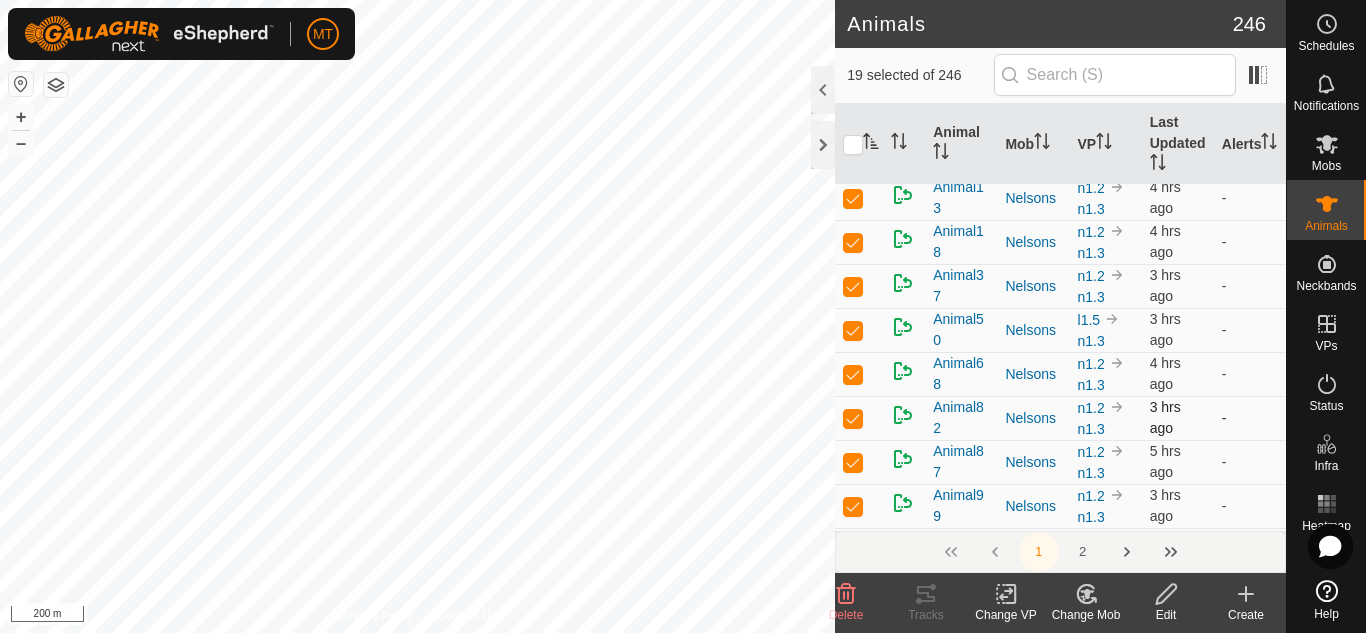 scroll, scrollTop: 513, scrollLeft: 0, axis: vertical 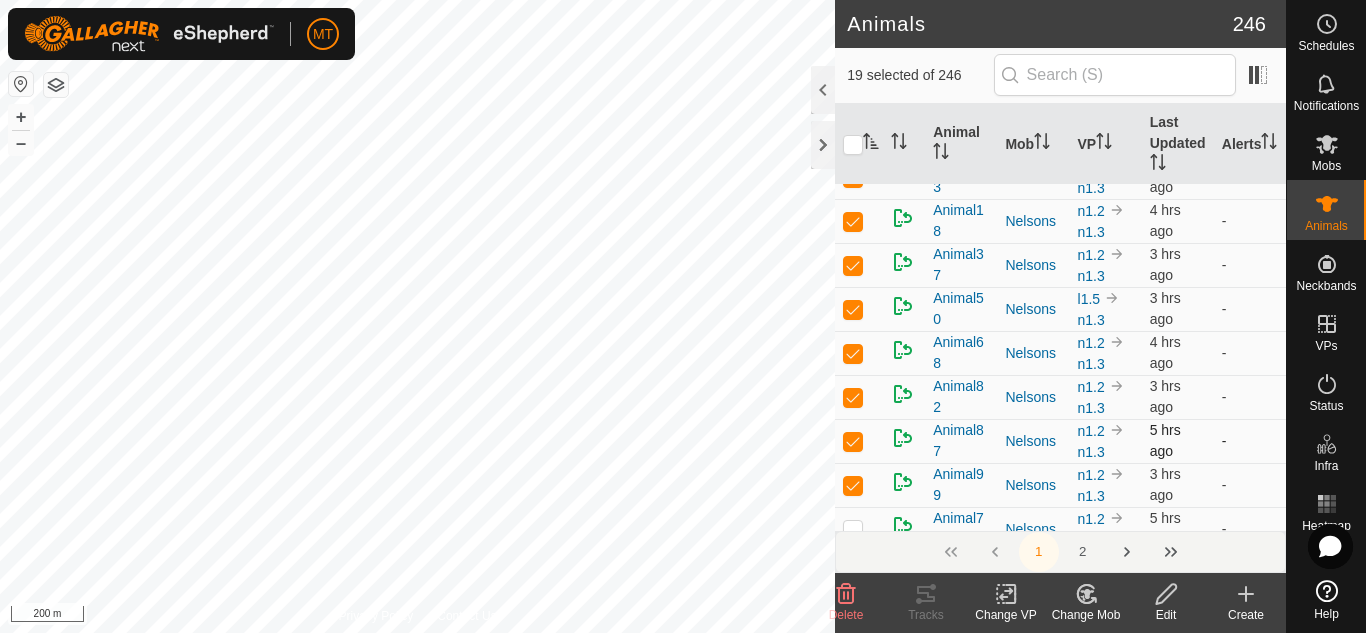 click at bounding box center [853, 441] 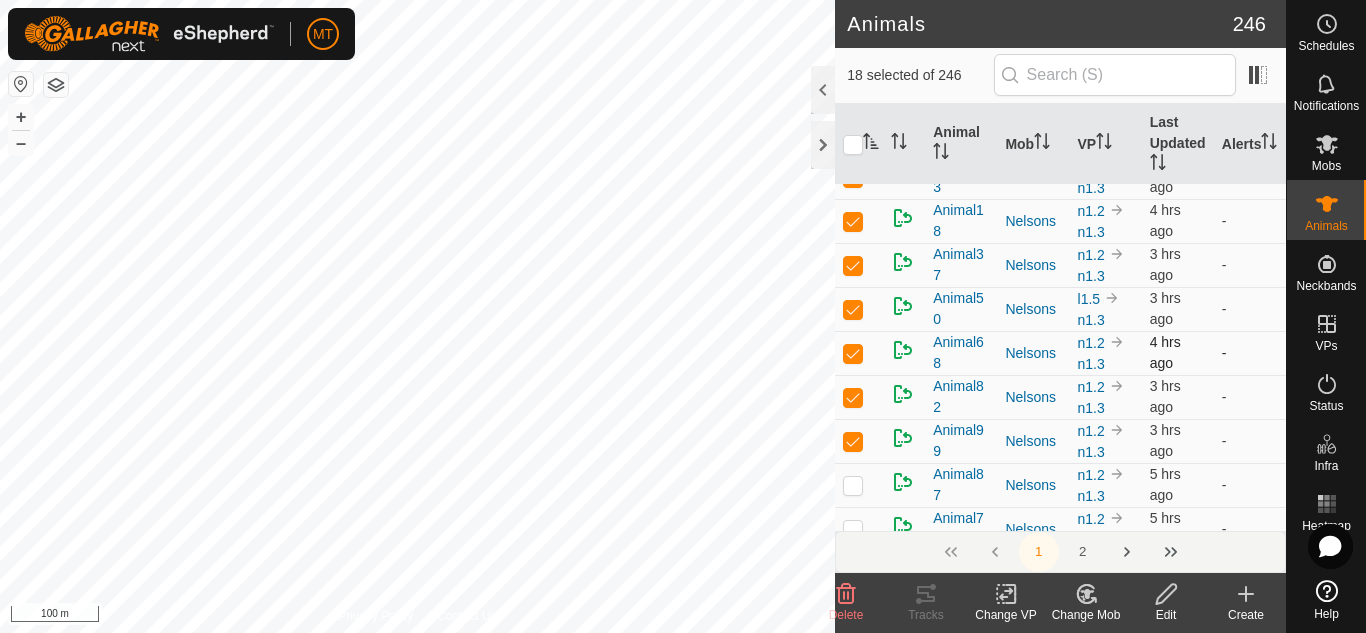 click at bounding box center [853, 353] 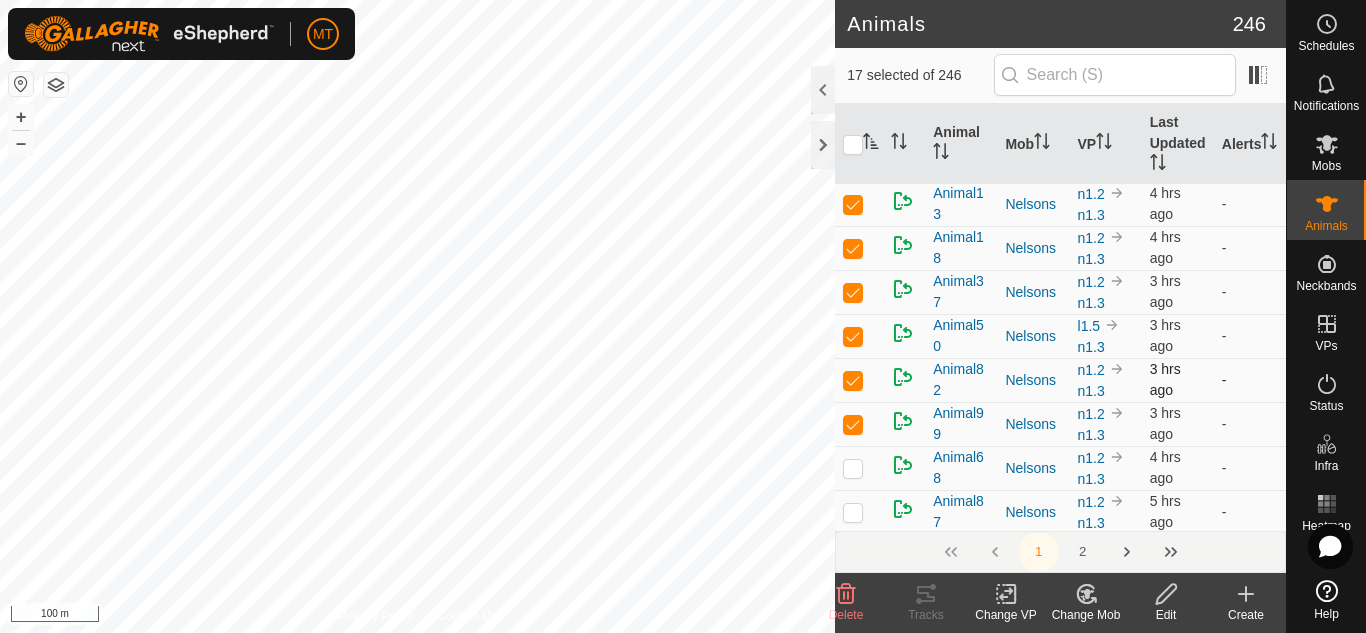 scroll, scrollTop: 482, scrollLeft: 0, axis: vertical 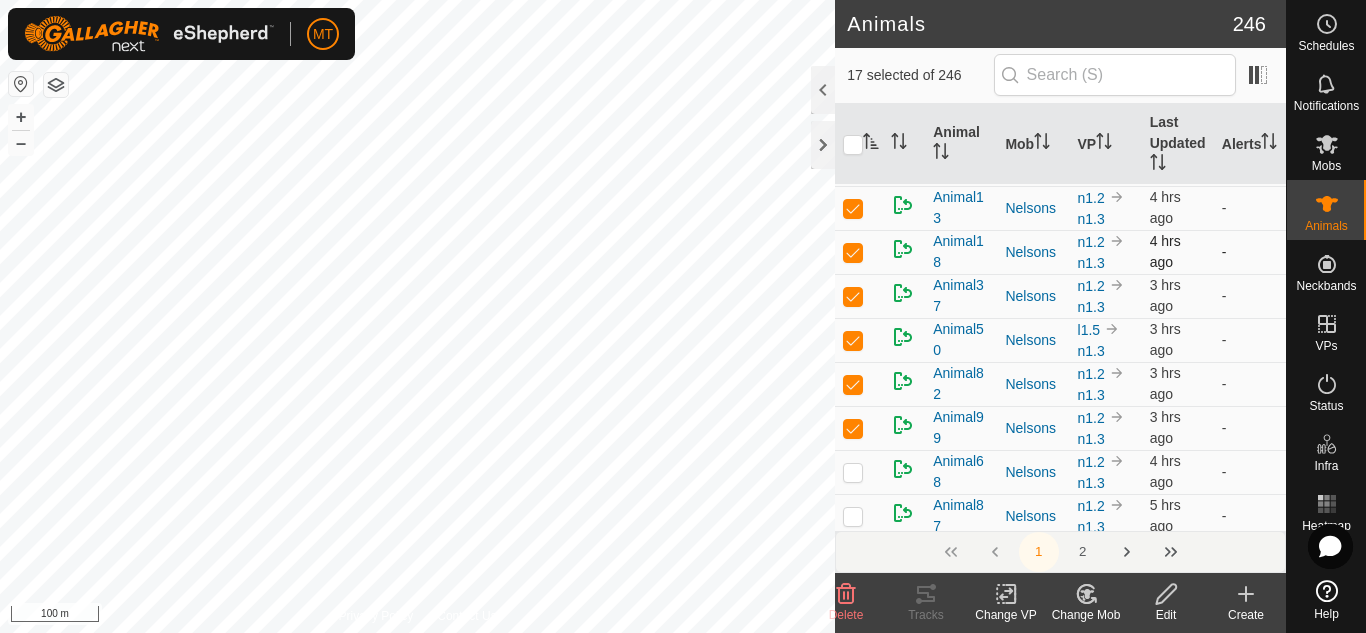click at bounding box center (853, 252) 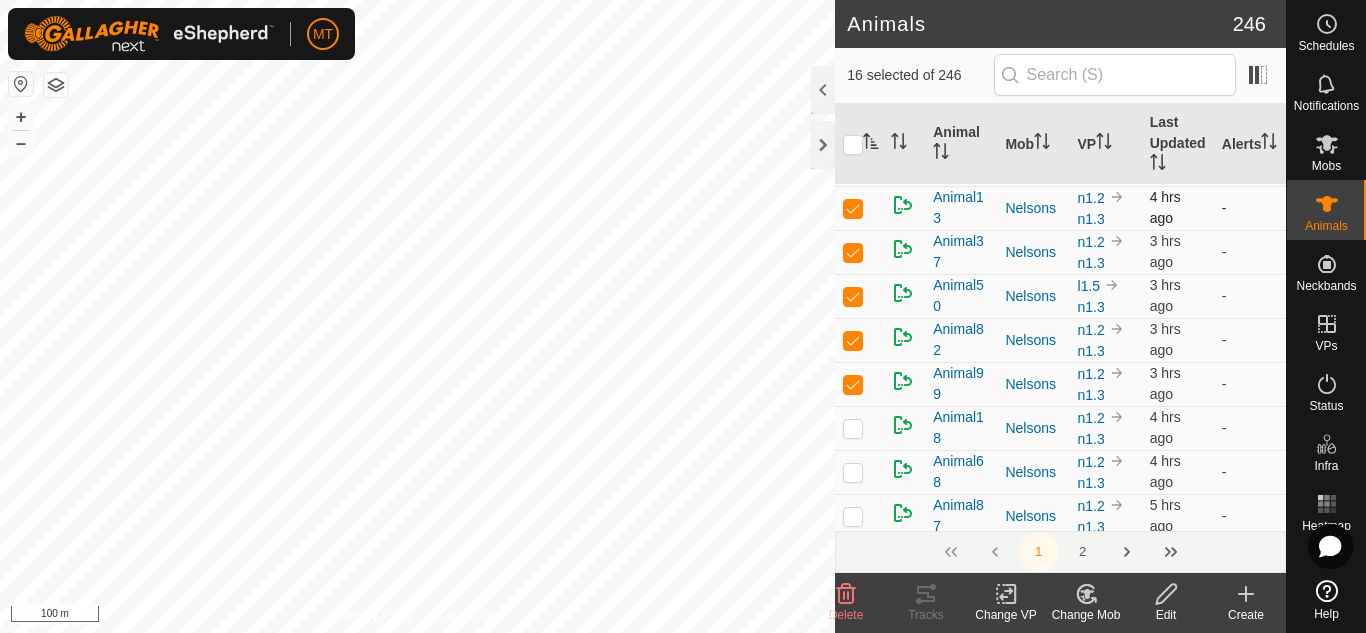 click at bounding box center [853, 208] 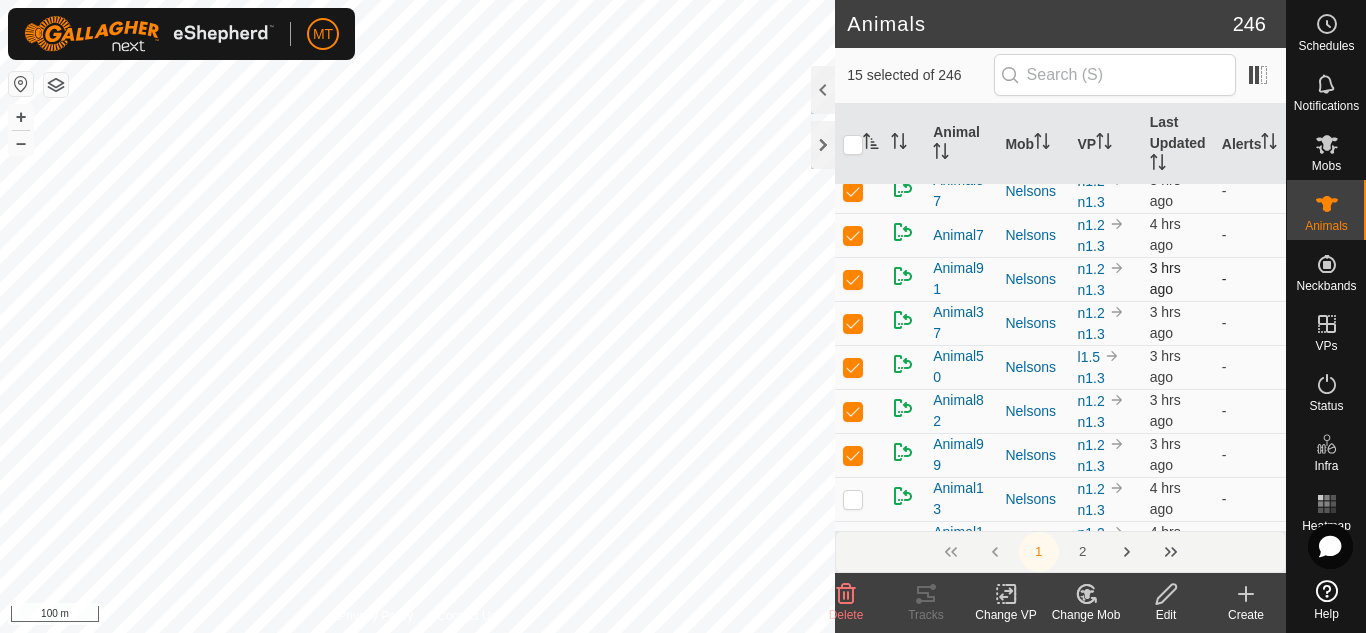 scroll, scrollTop: 361, scrollLeft: 0, axis: vertical 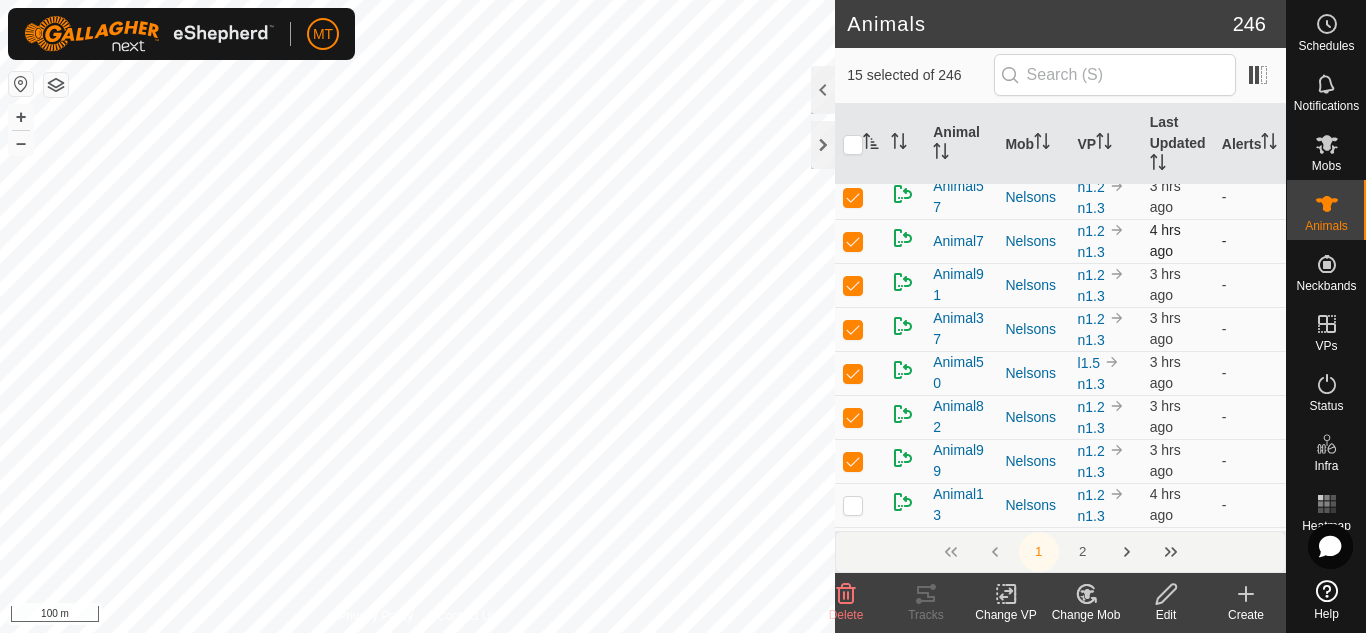 click at bounding box center (853, 241) 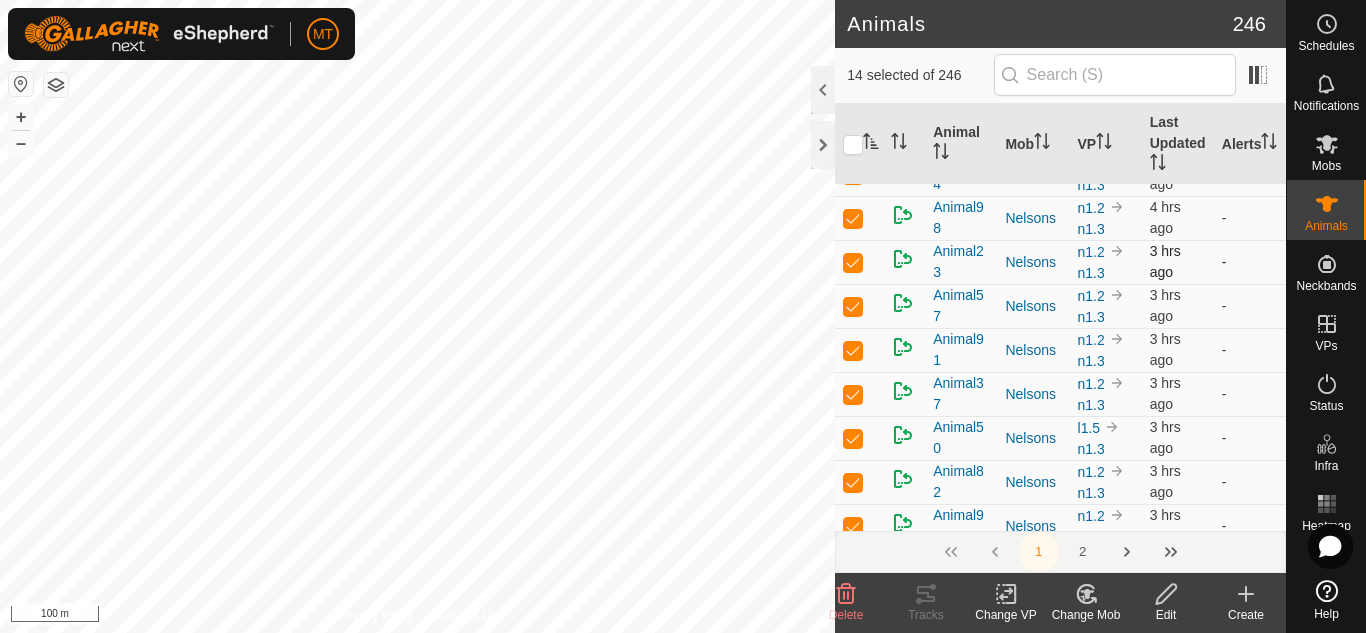scroll, scrollTop: 250, scrollLeft: 0, axis: vertical 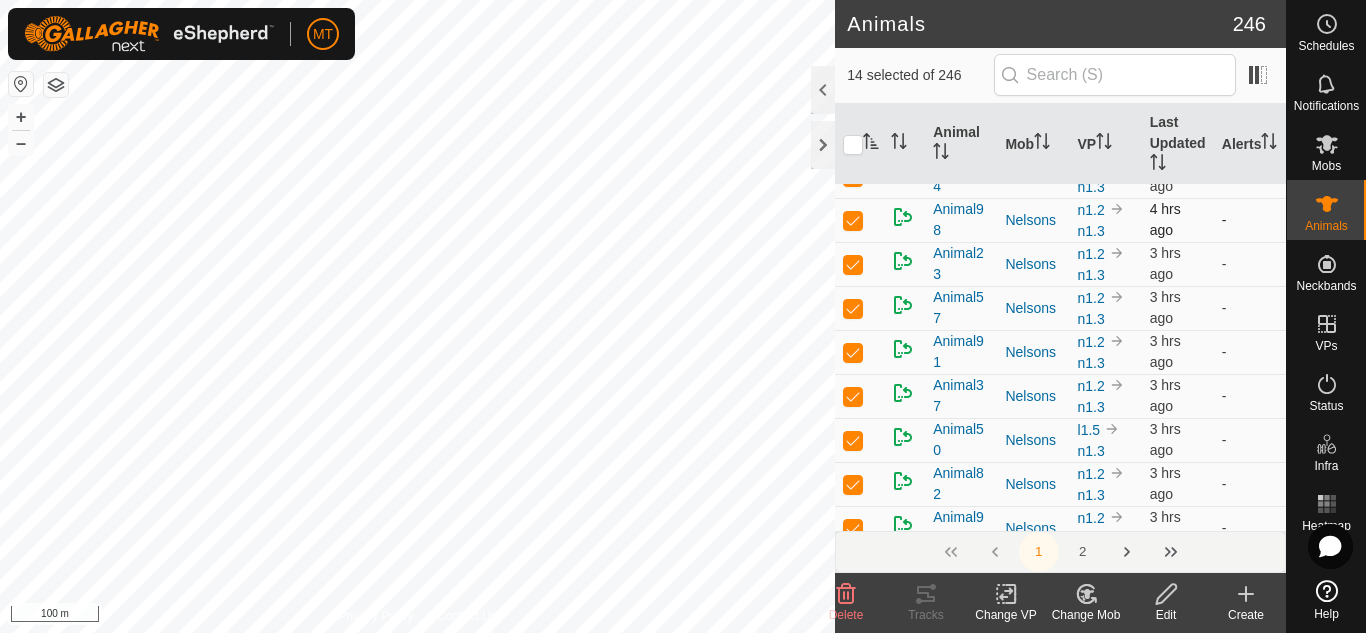 click at bounding box center (853, 220) 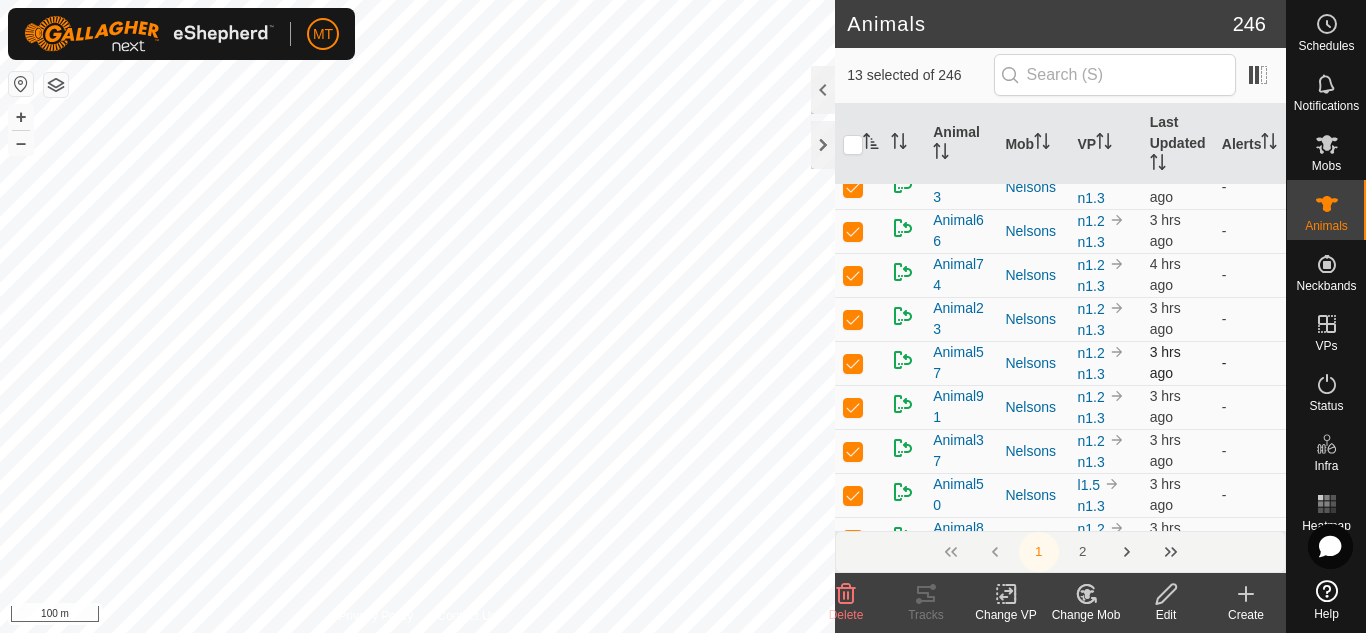 scroll, scrollTop: 147, scrollLeft: 0, axis: vertical 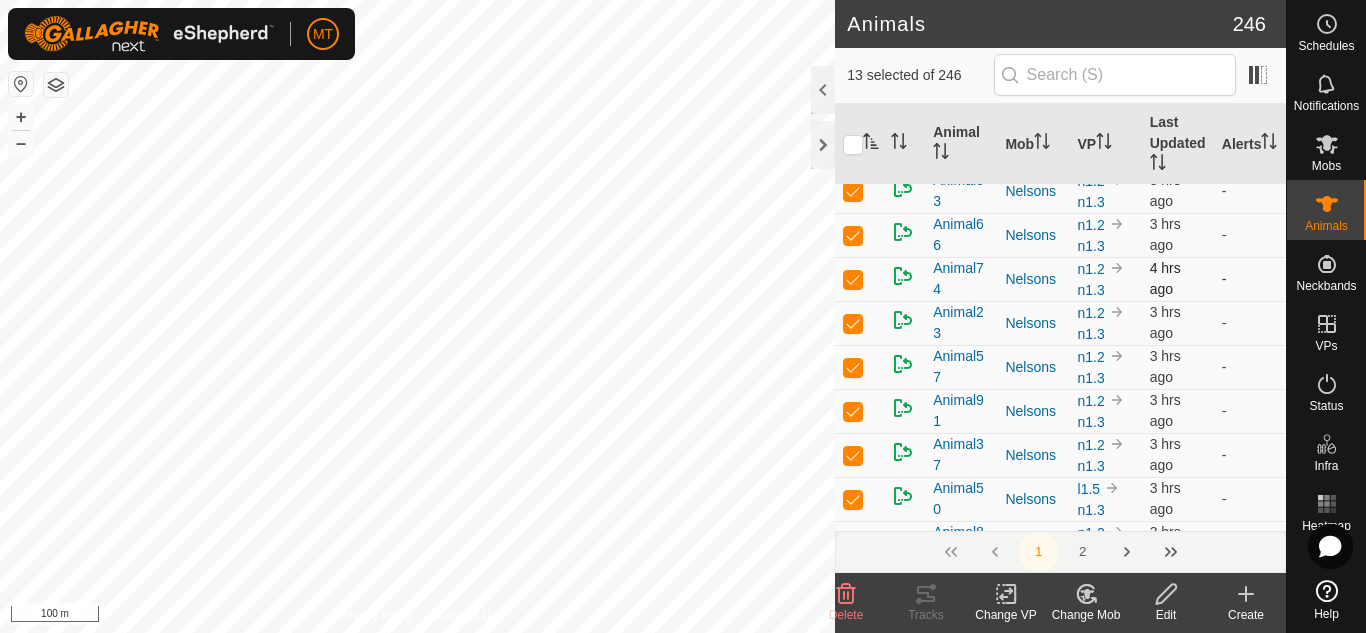 click at bounding box center (853, 279) 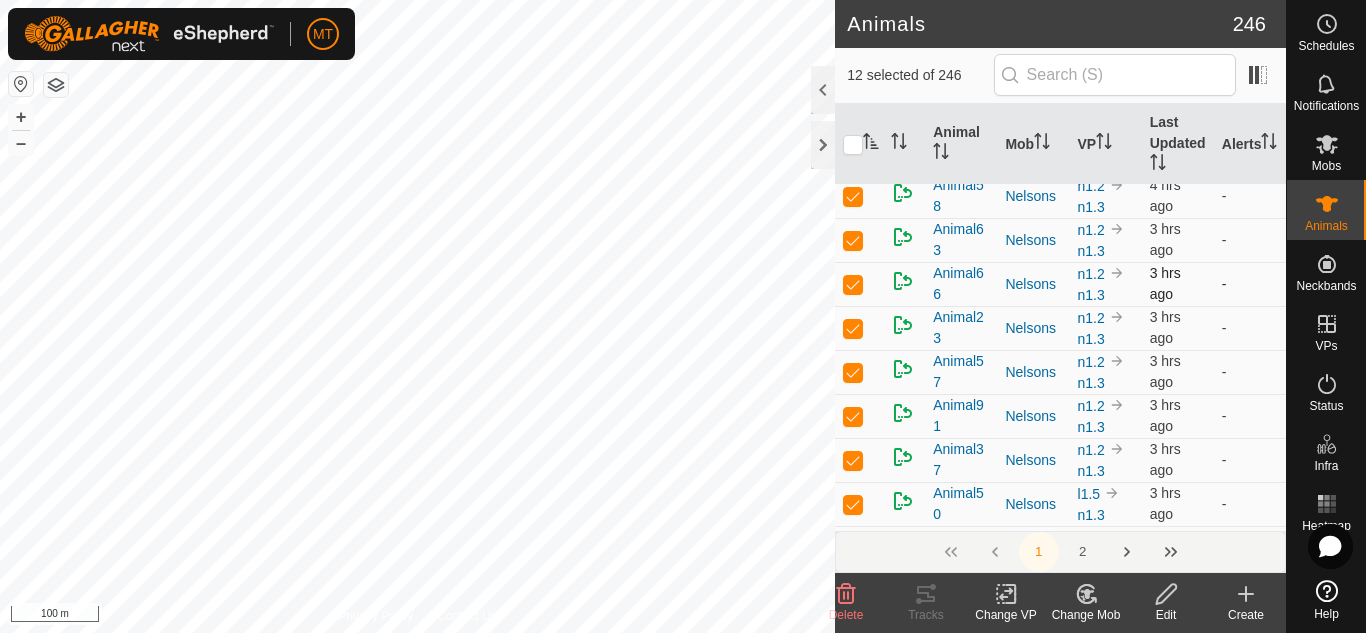 scroll, scrollTop: 87, scrollLeft: 0, axis: vertical 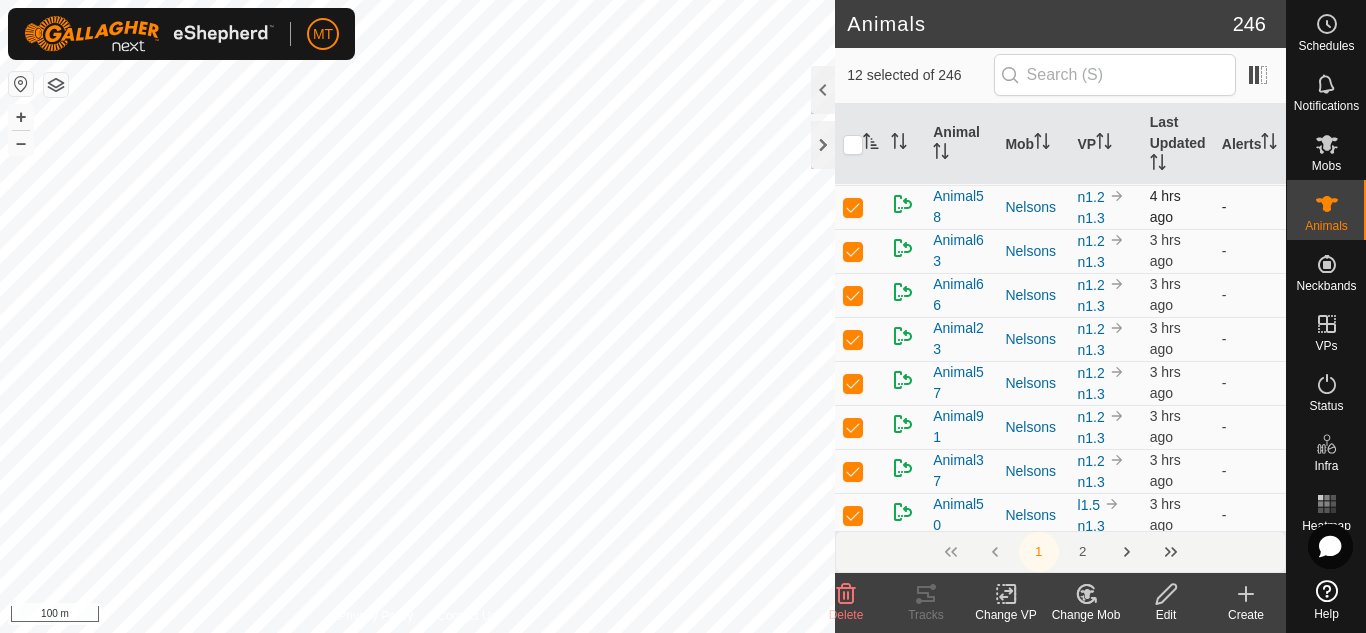 click at bounding box center [859, 207] 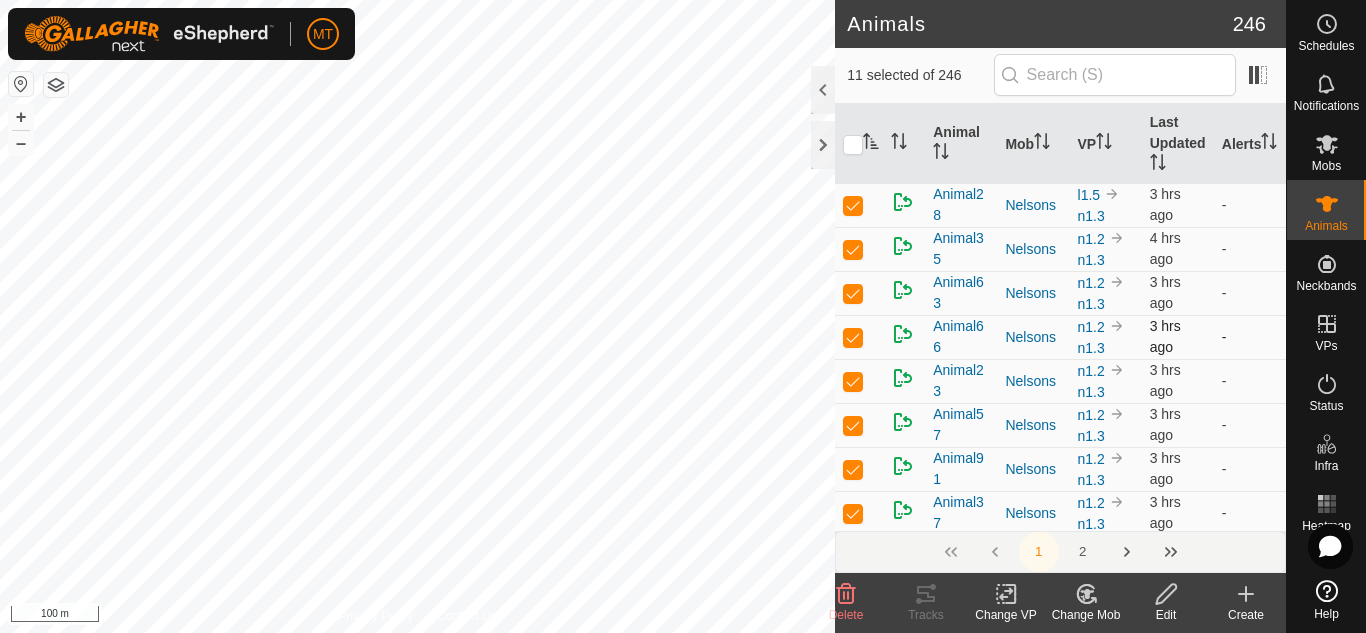 scroll, scrollTop: 0, scrollLeft: 0, axis: both 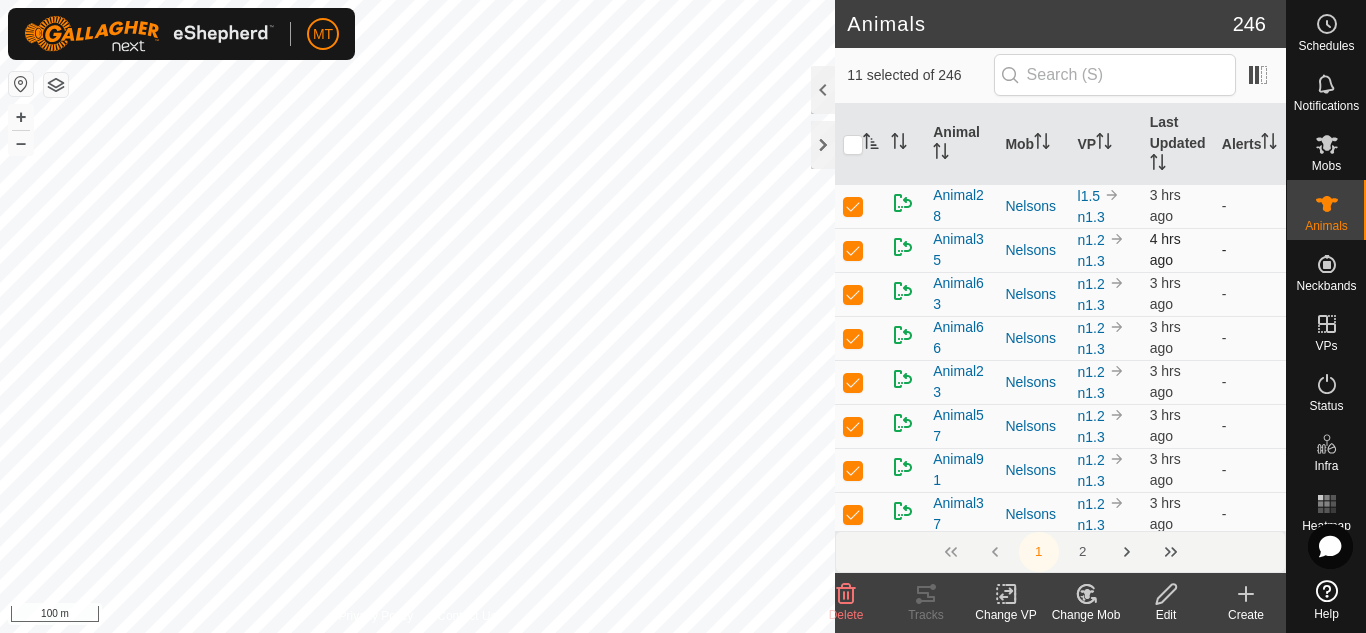 click at bounding box center [853, 250] 